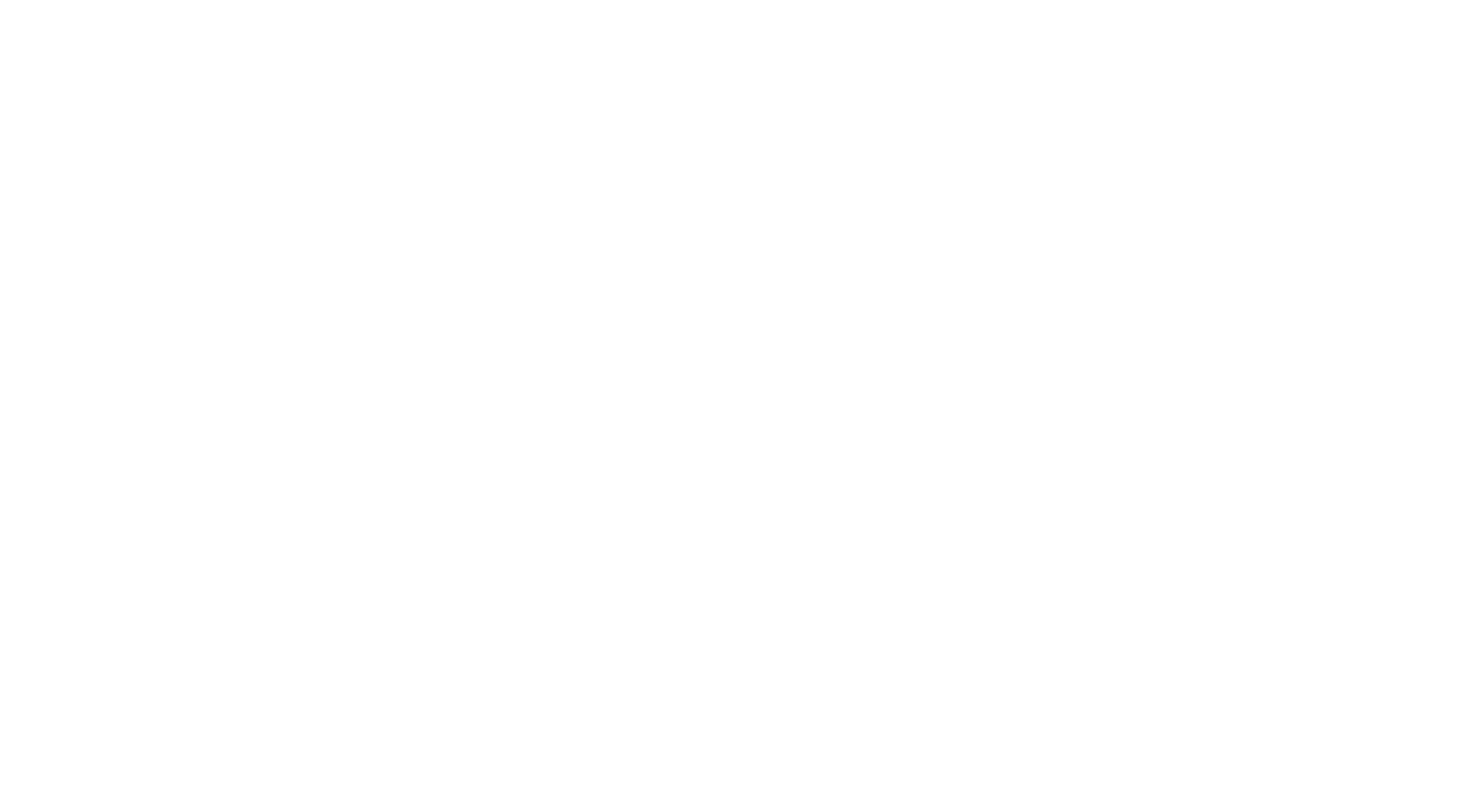 scroll, scrollTop: 0, scrollLeft: 0, axis: both 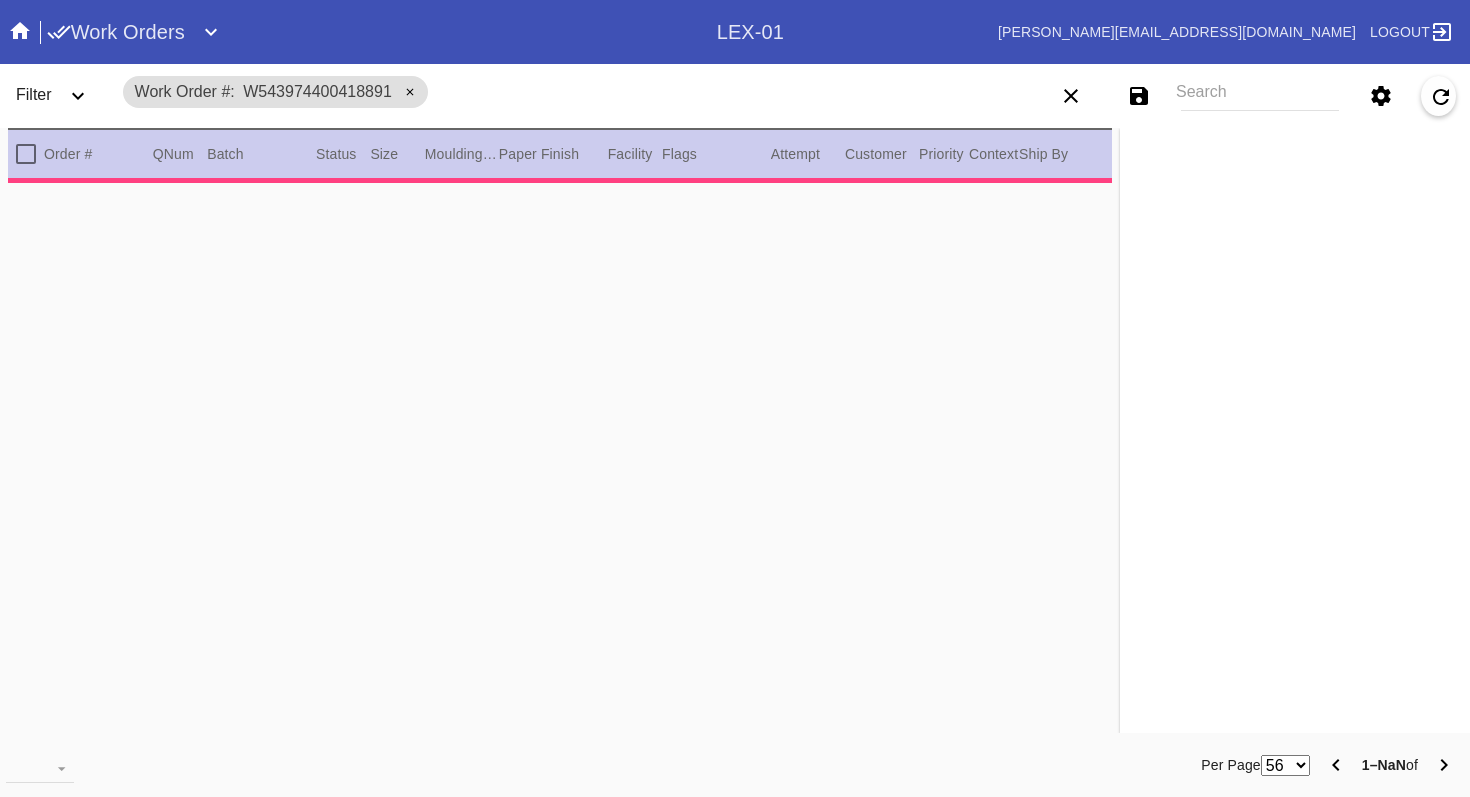 type on "1.5" 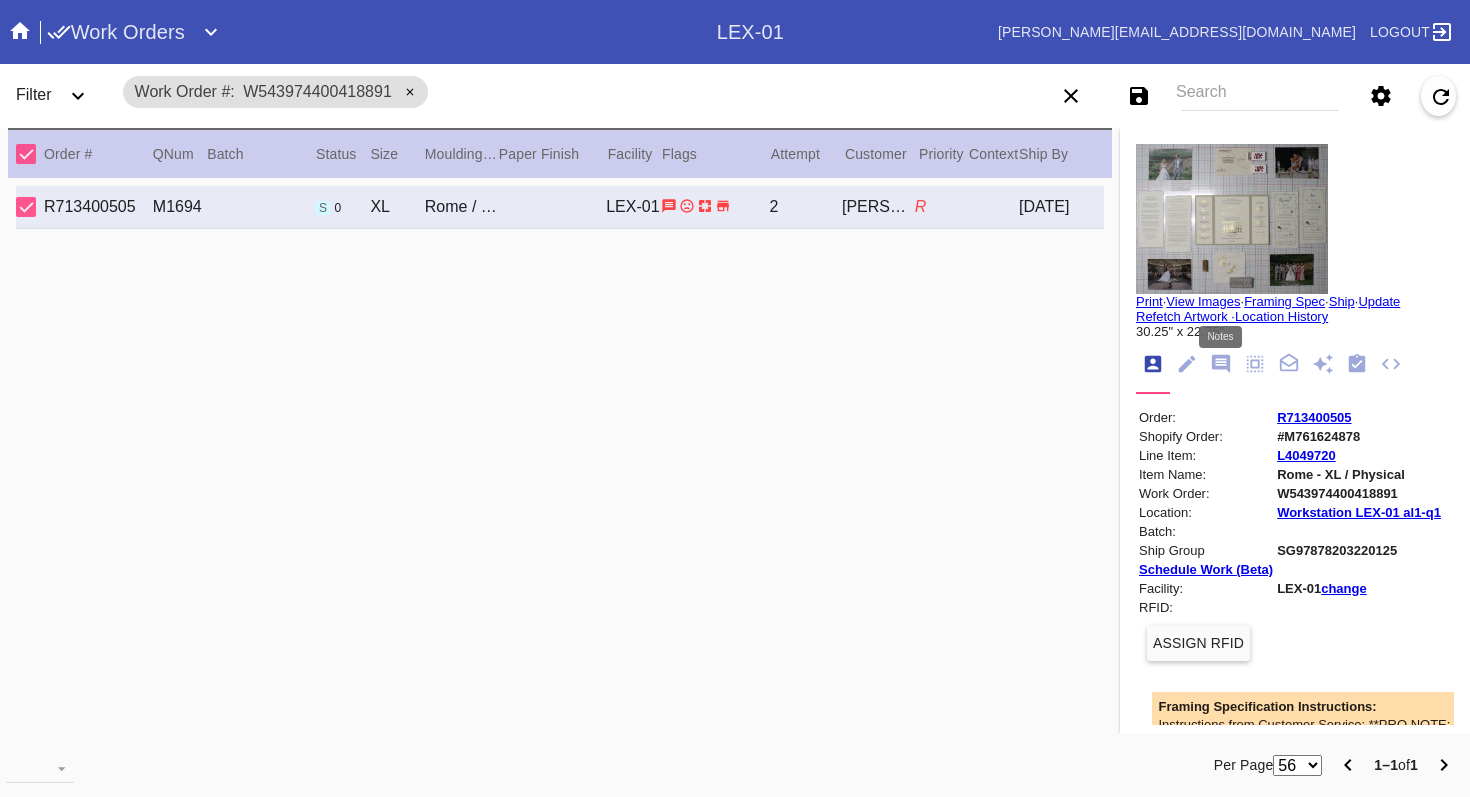 click 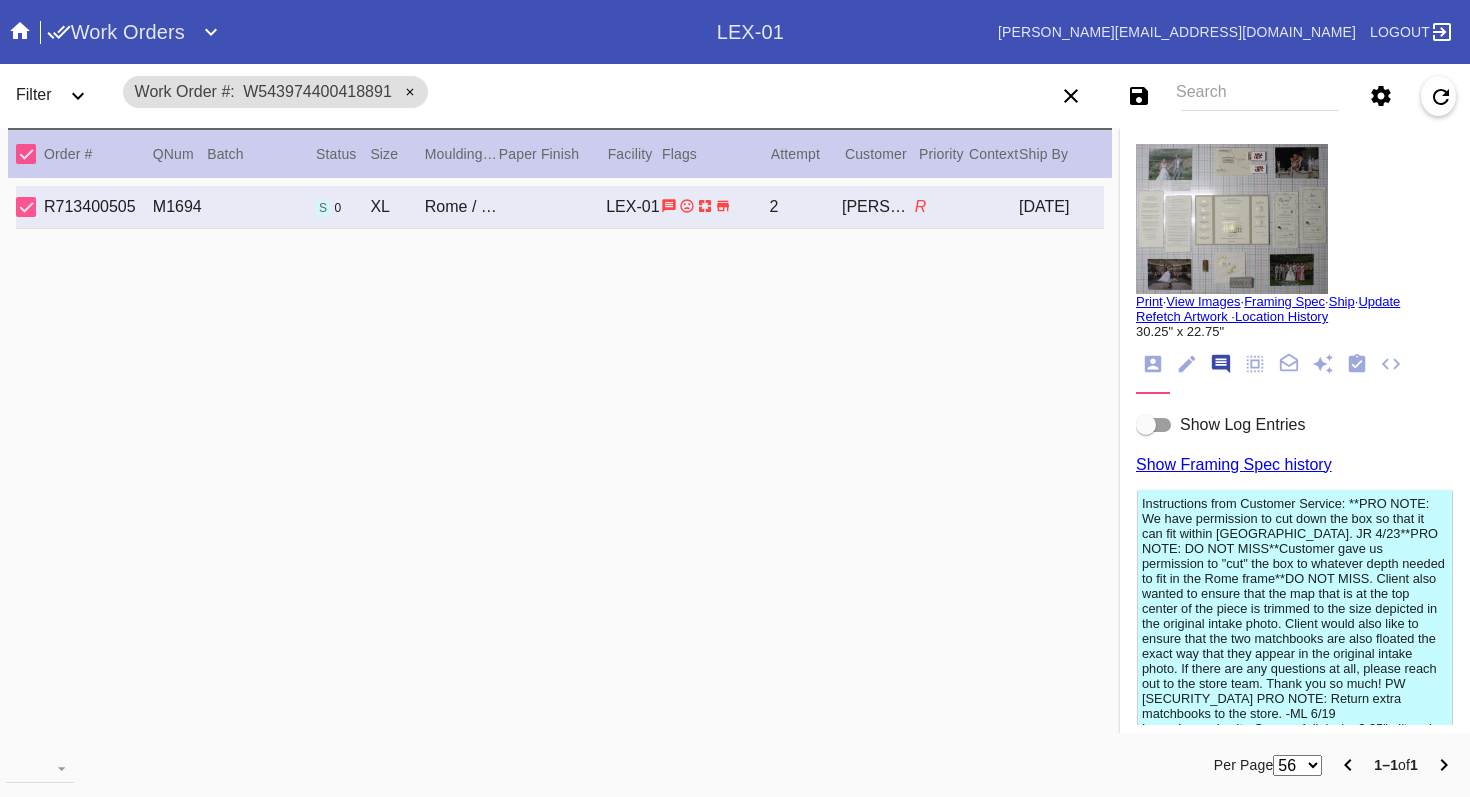 scroll, scrollTop: 123, scrollLeft: 0, axis: vertical 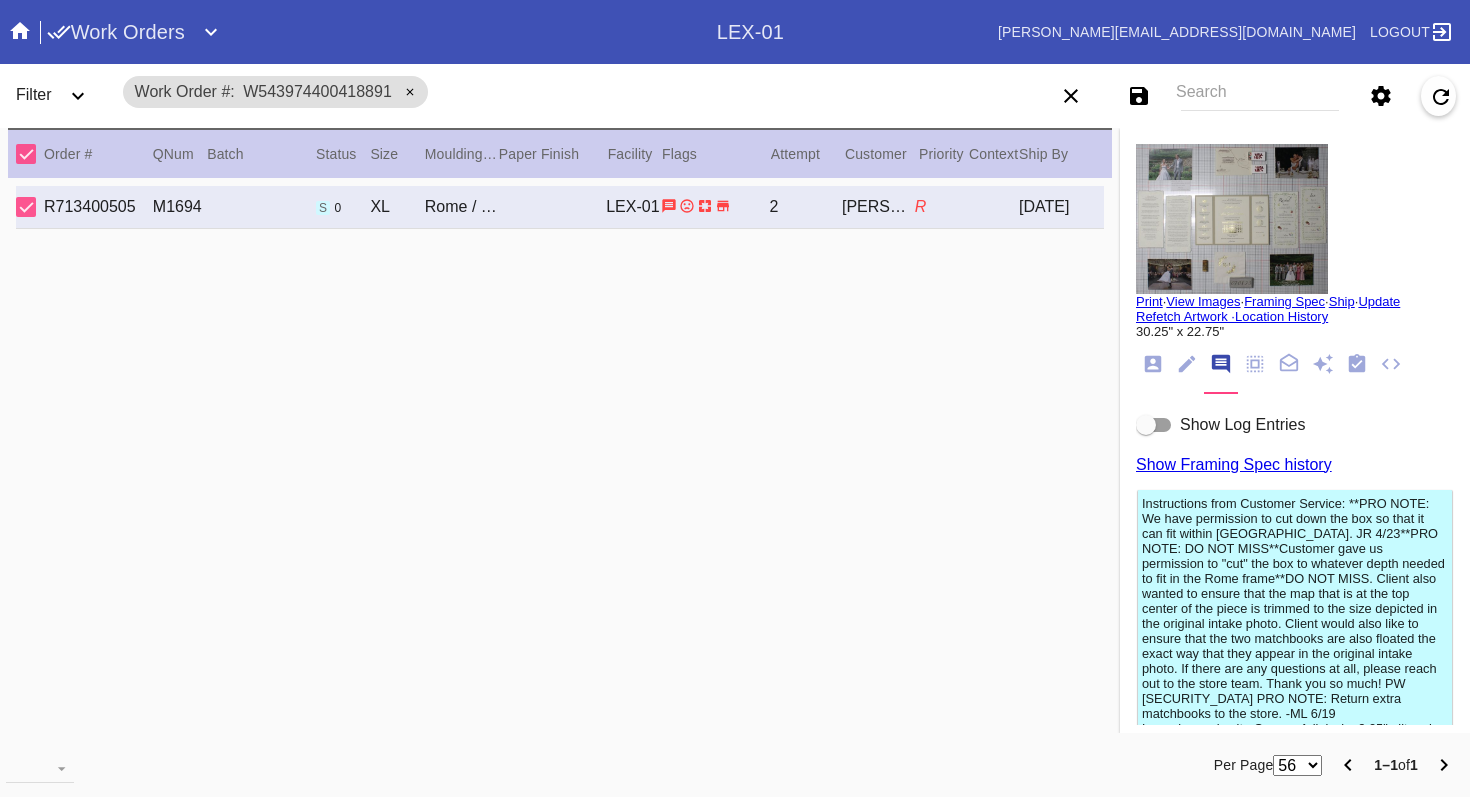 click at bounding box center (1146, 425) 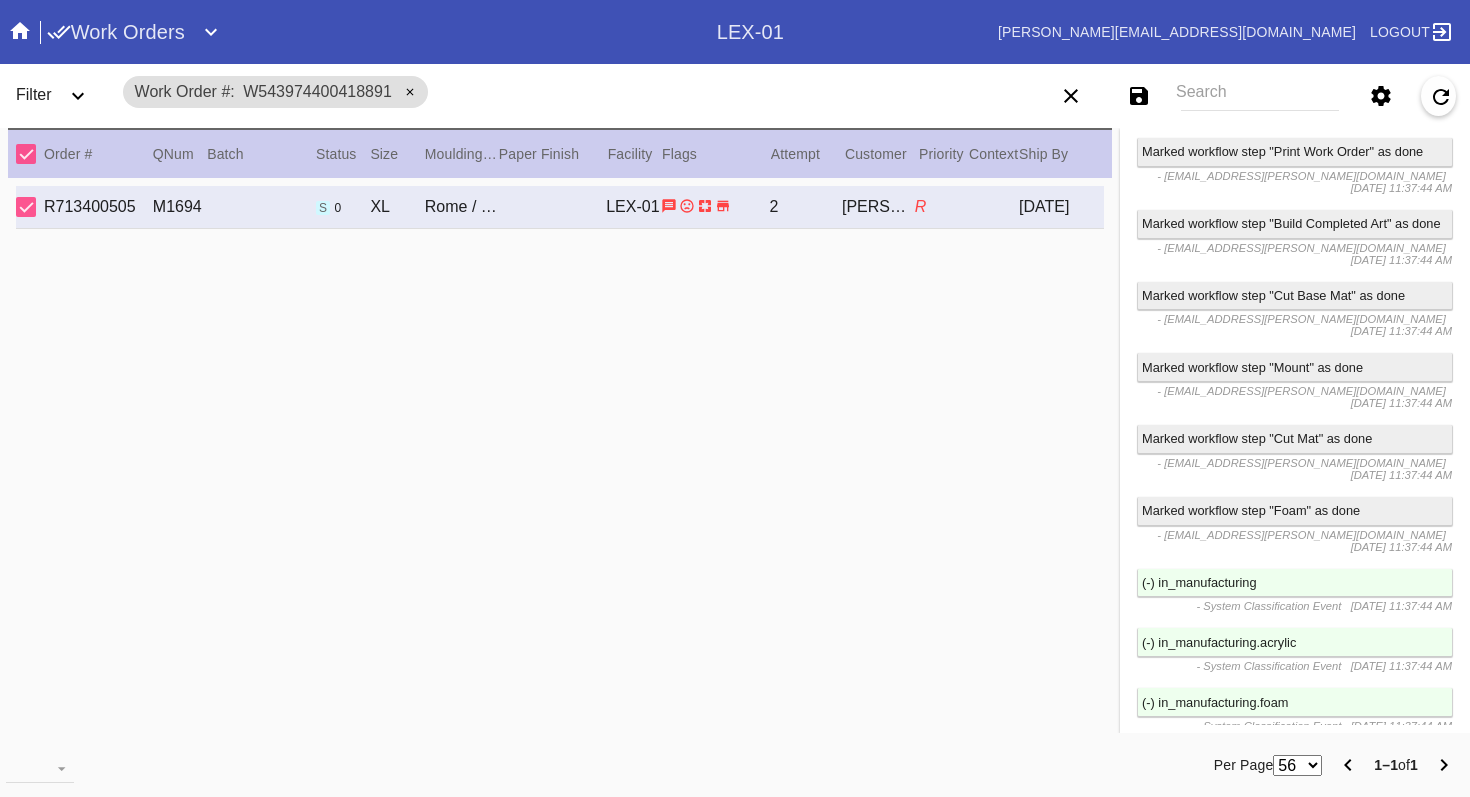 scroll, scrollTop: 7294, scrollLeft: 0, axis: vertical 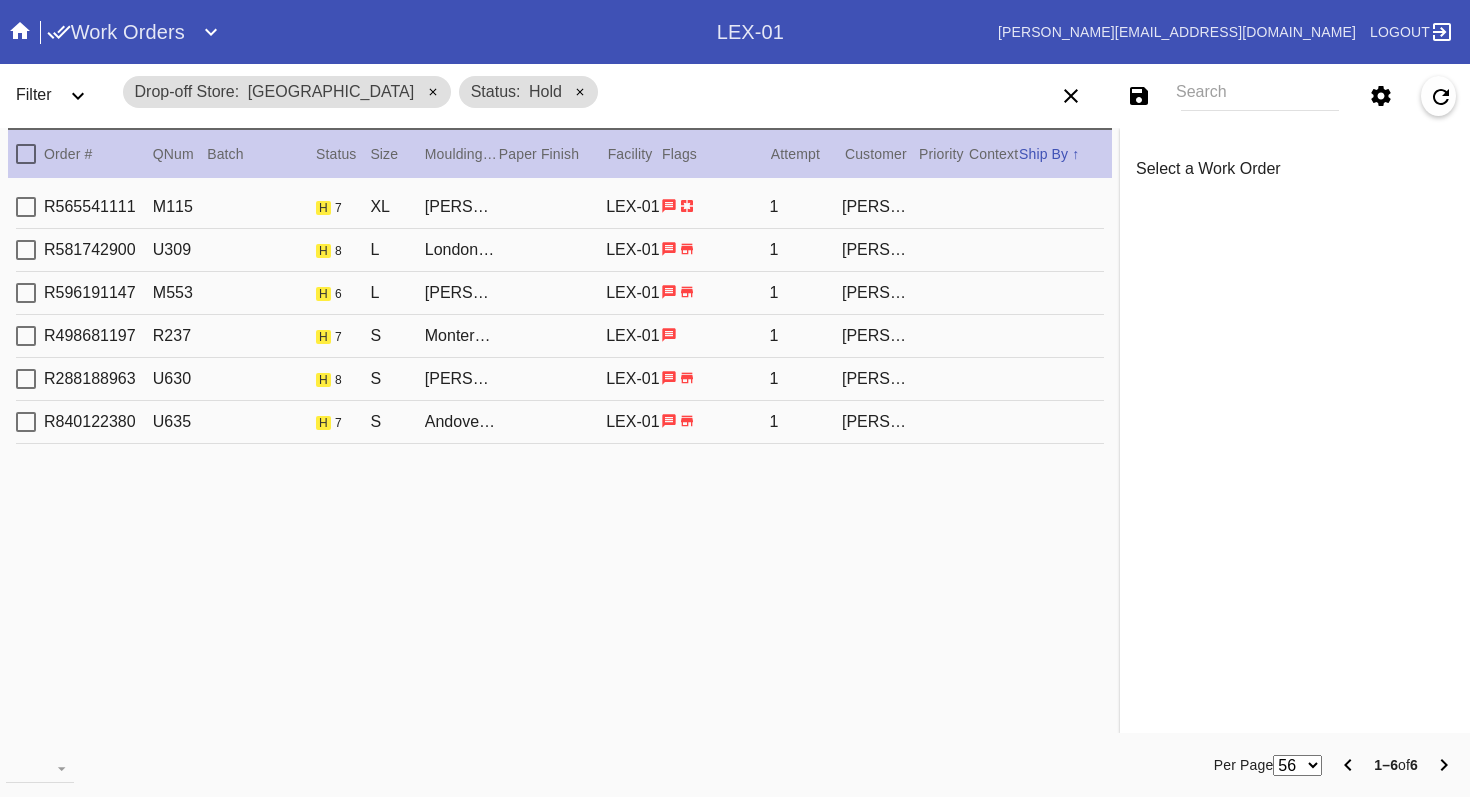 click on "R840122380 U635 h   7 S Andover / Brulée LEX-01 1 [PERSON_NAME]" at bounding box center (560, 422) 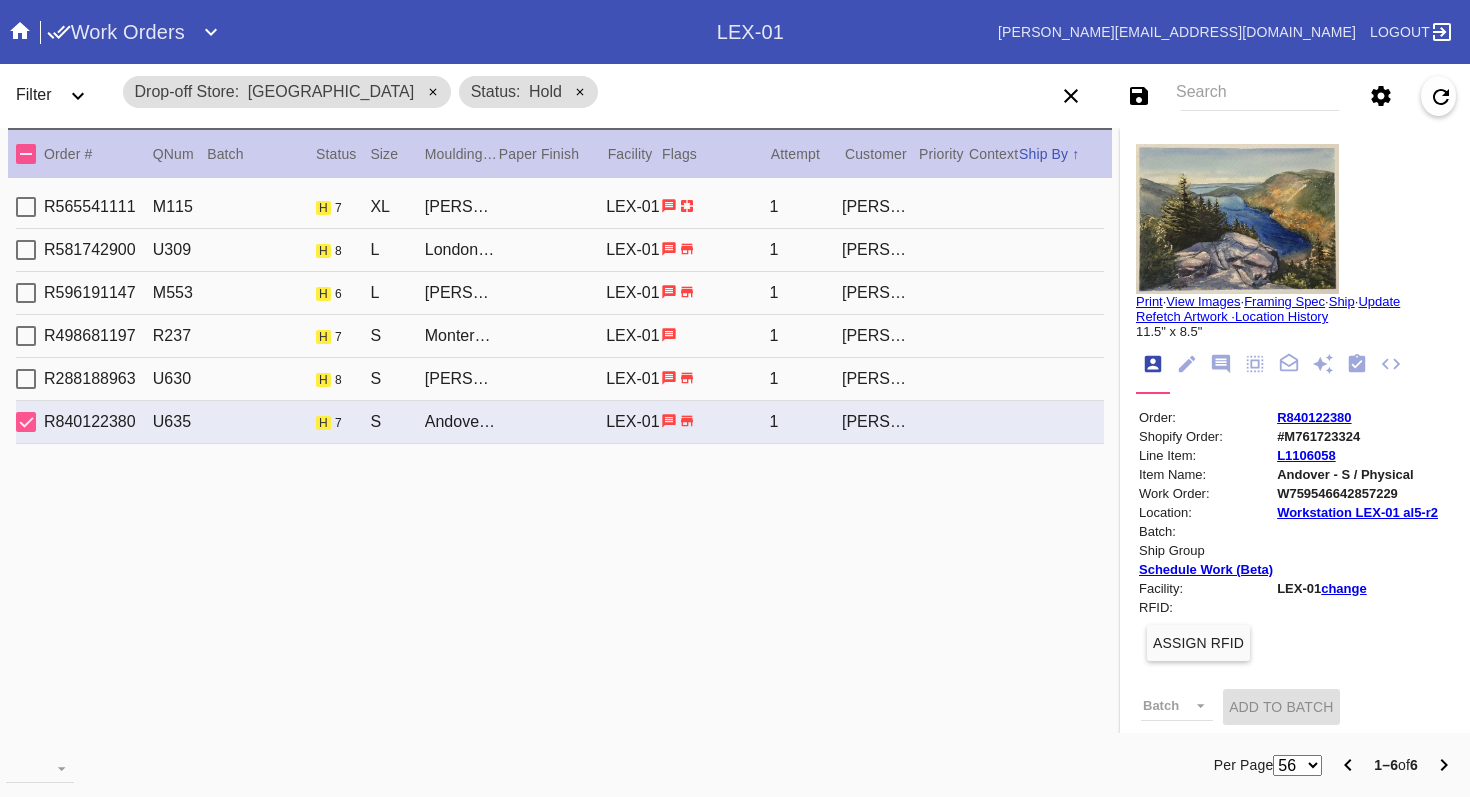 click on "Marissa Sashihara" at bounding box center [878, 379] 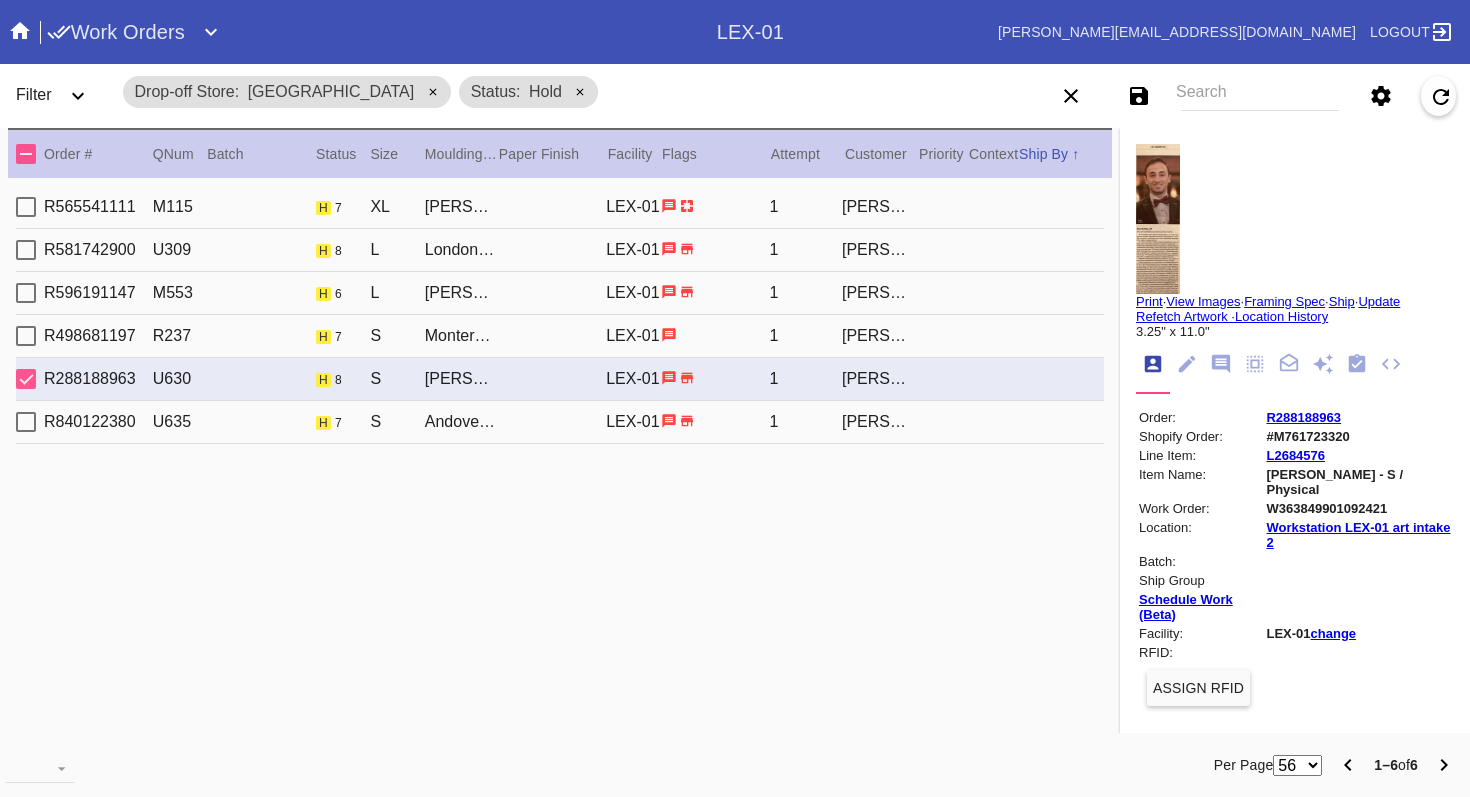 click on "Julianne Collins" at bounding box center (878, 336) 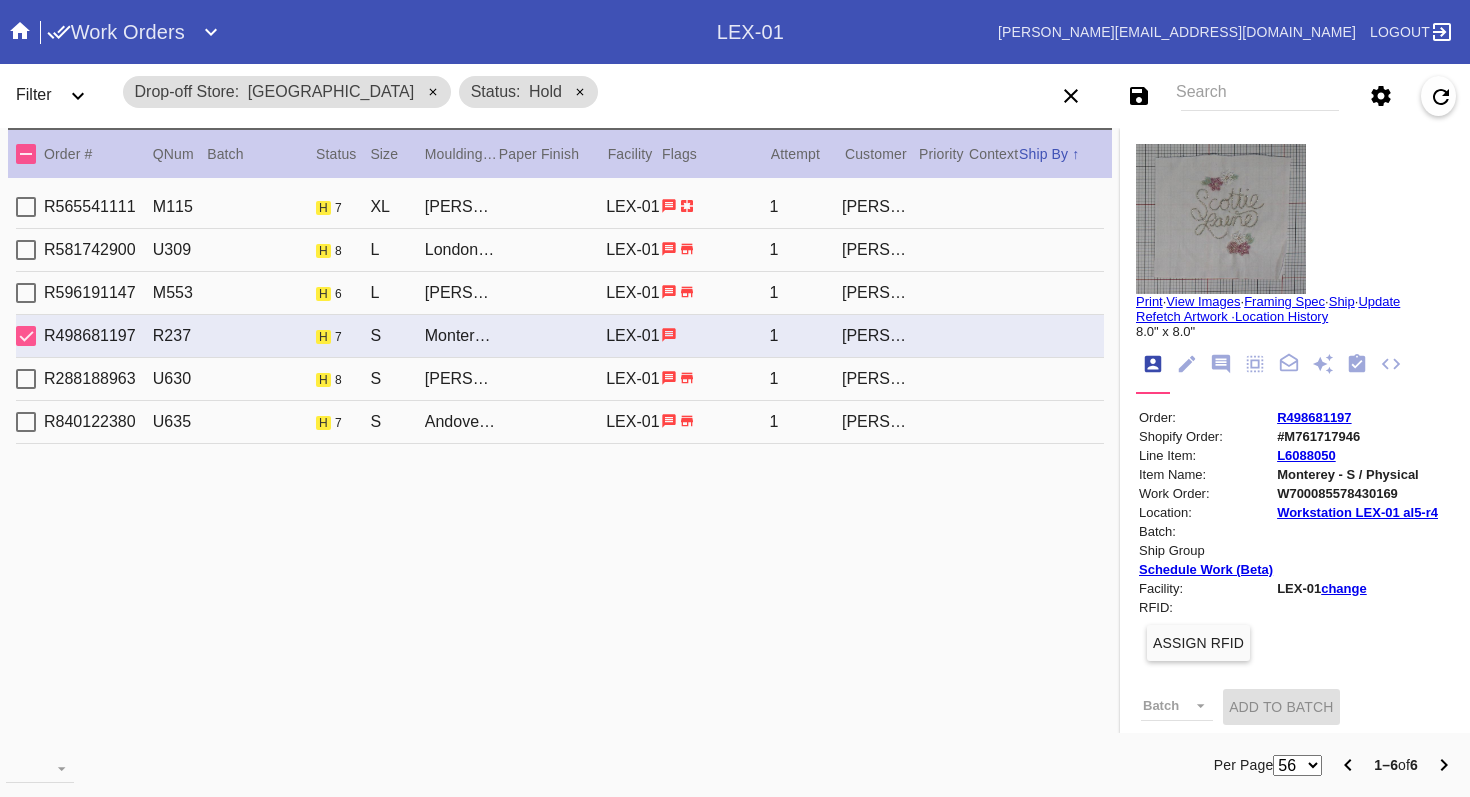 click on "Ciara Rhodes" at bounding box center [878, 293] 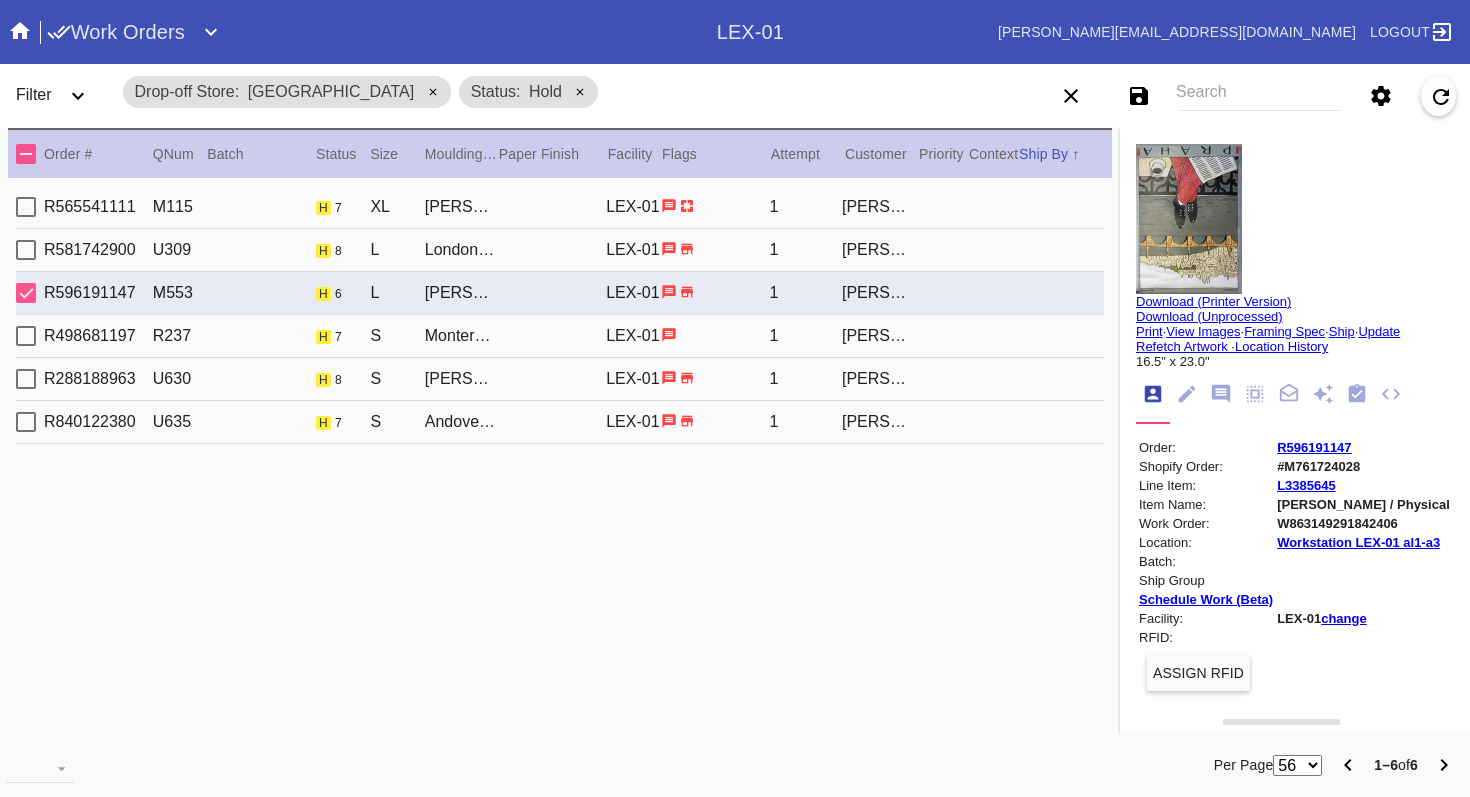 click on "Mike Levins" at bounding box center (878, 250) 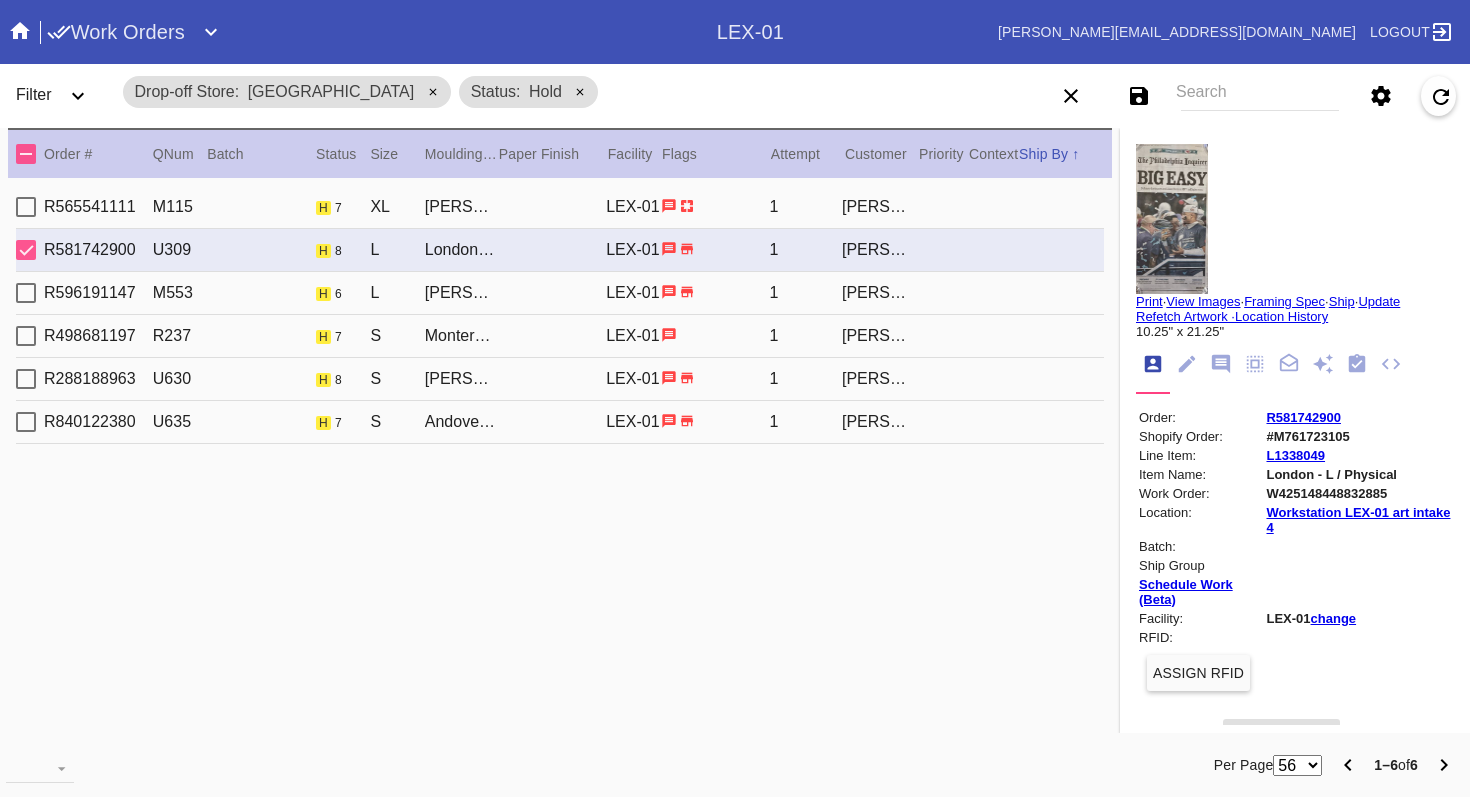 click on "R581742900" at bounding box center [1303, 417] 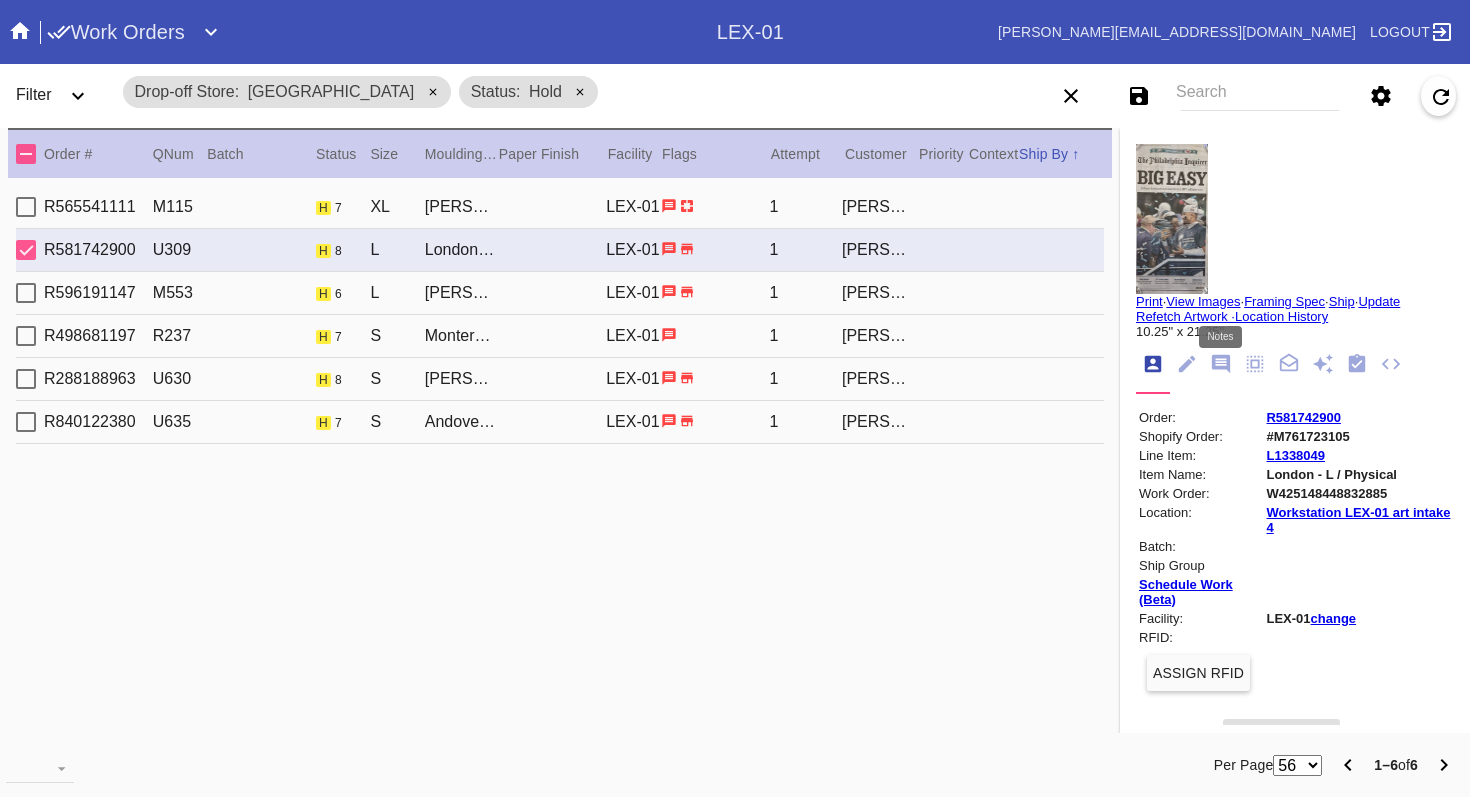 click 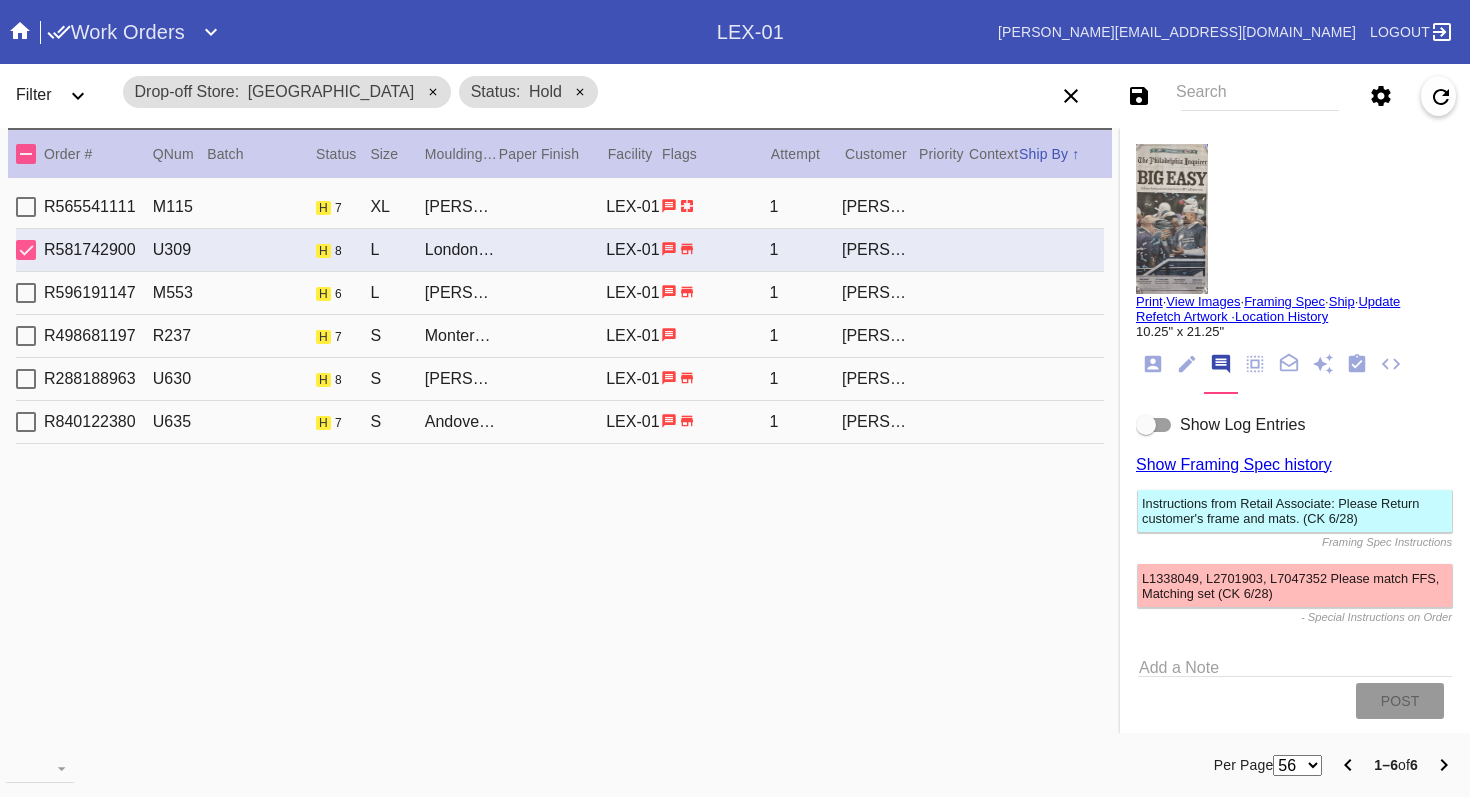 click on "Show Log Entries" at bounding box center (1295, 425) 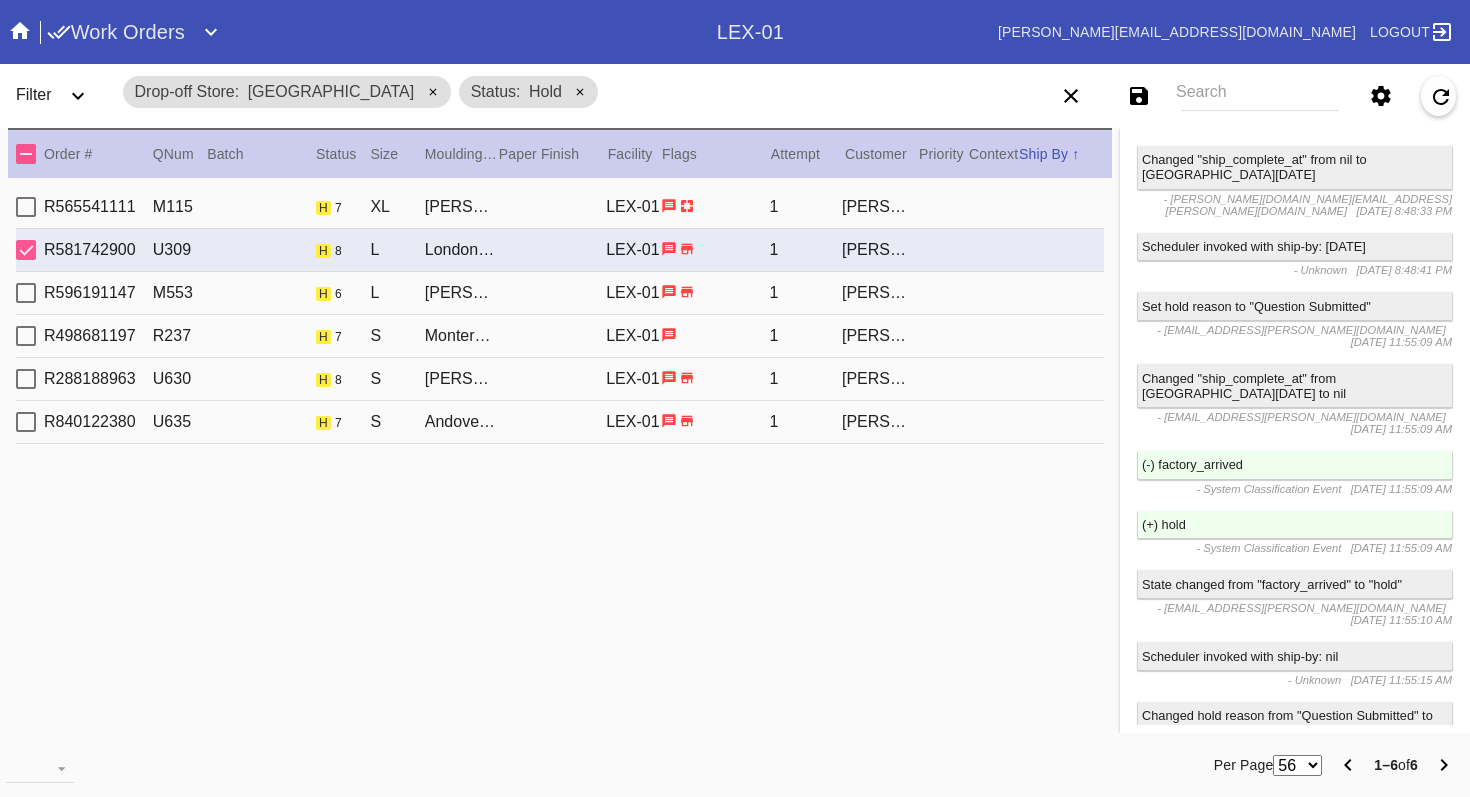 scroll, scrollTop: 1682, scrollLeft: 0, axis: vertical 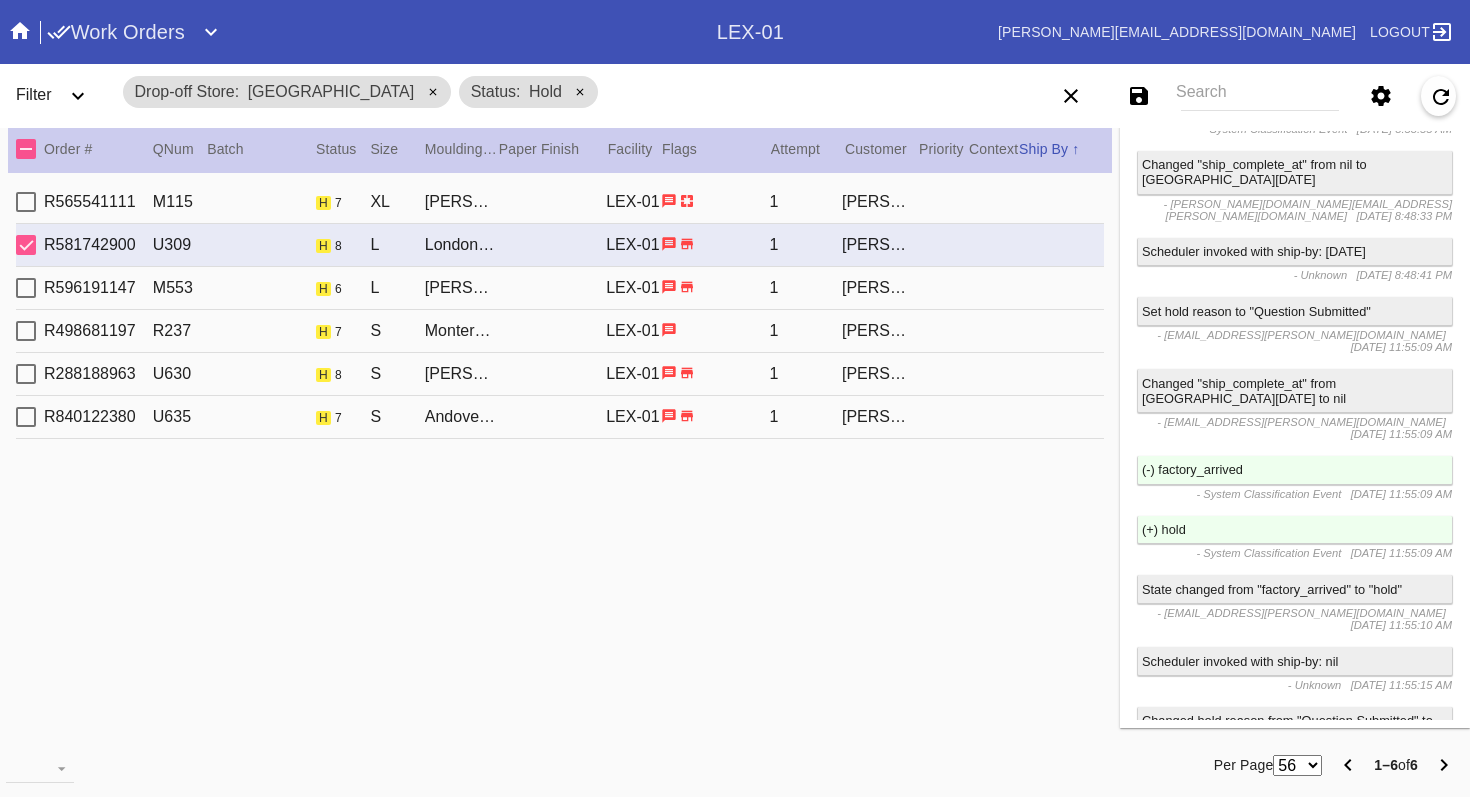 click on "Ben Lipchin" at bounding box center (878, 202) 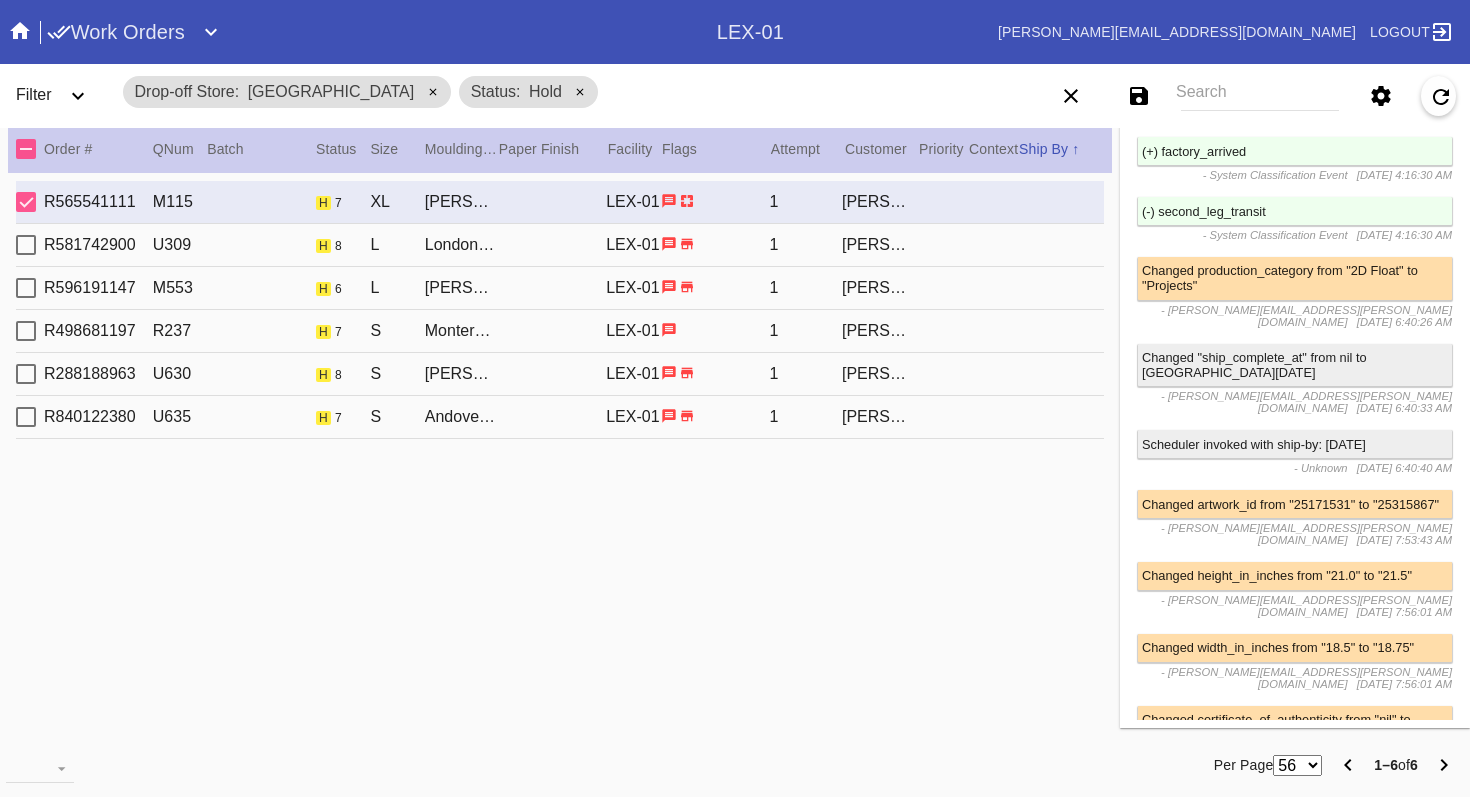 scroll, scrollTop: 1974, scrollLeft: 0, axis: vertical 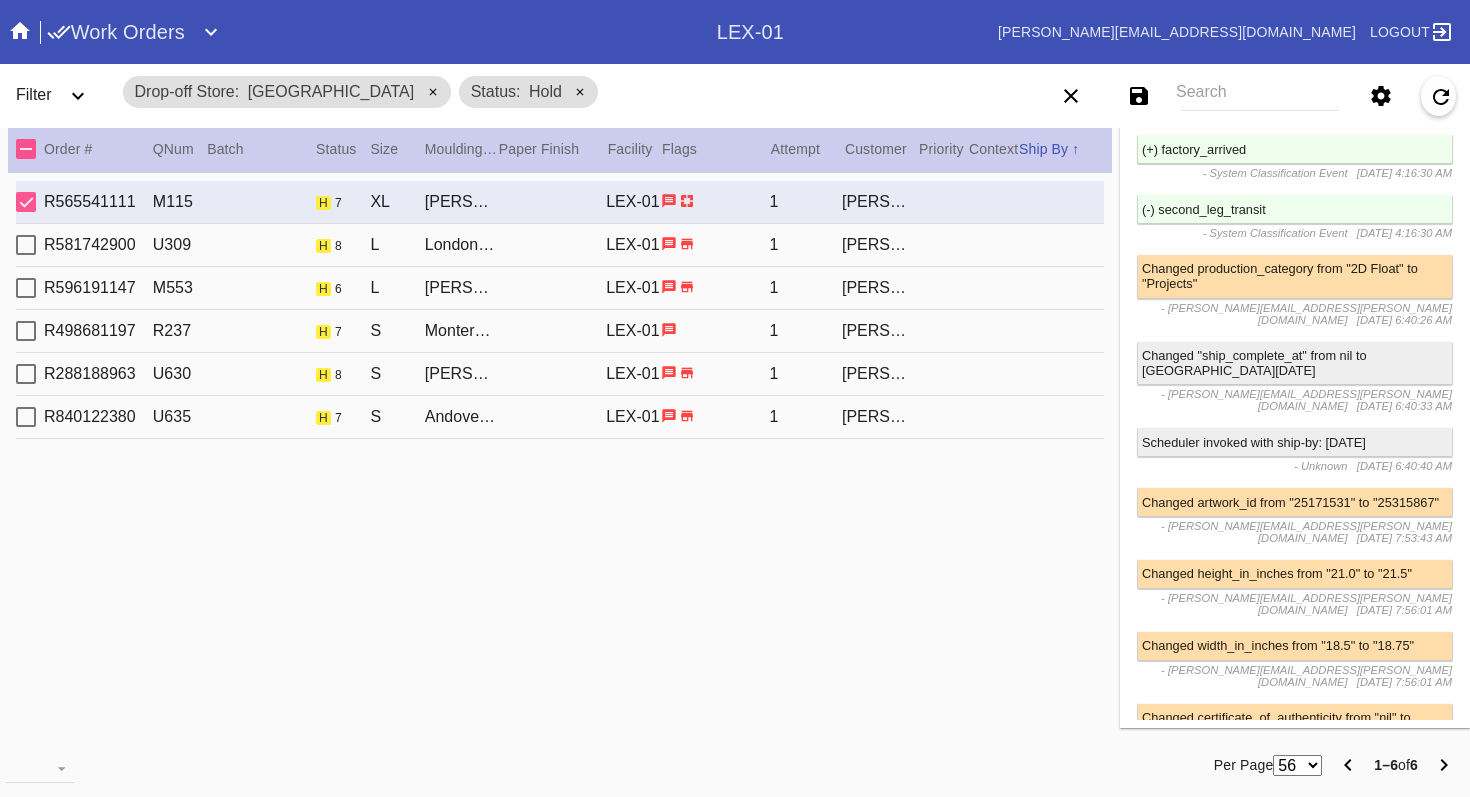 click at bounding box center [580, 93] 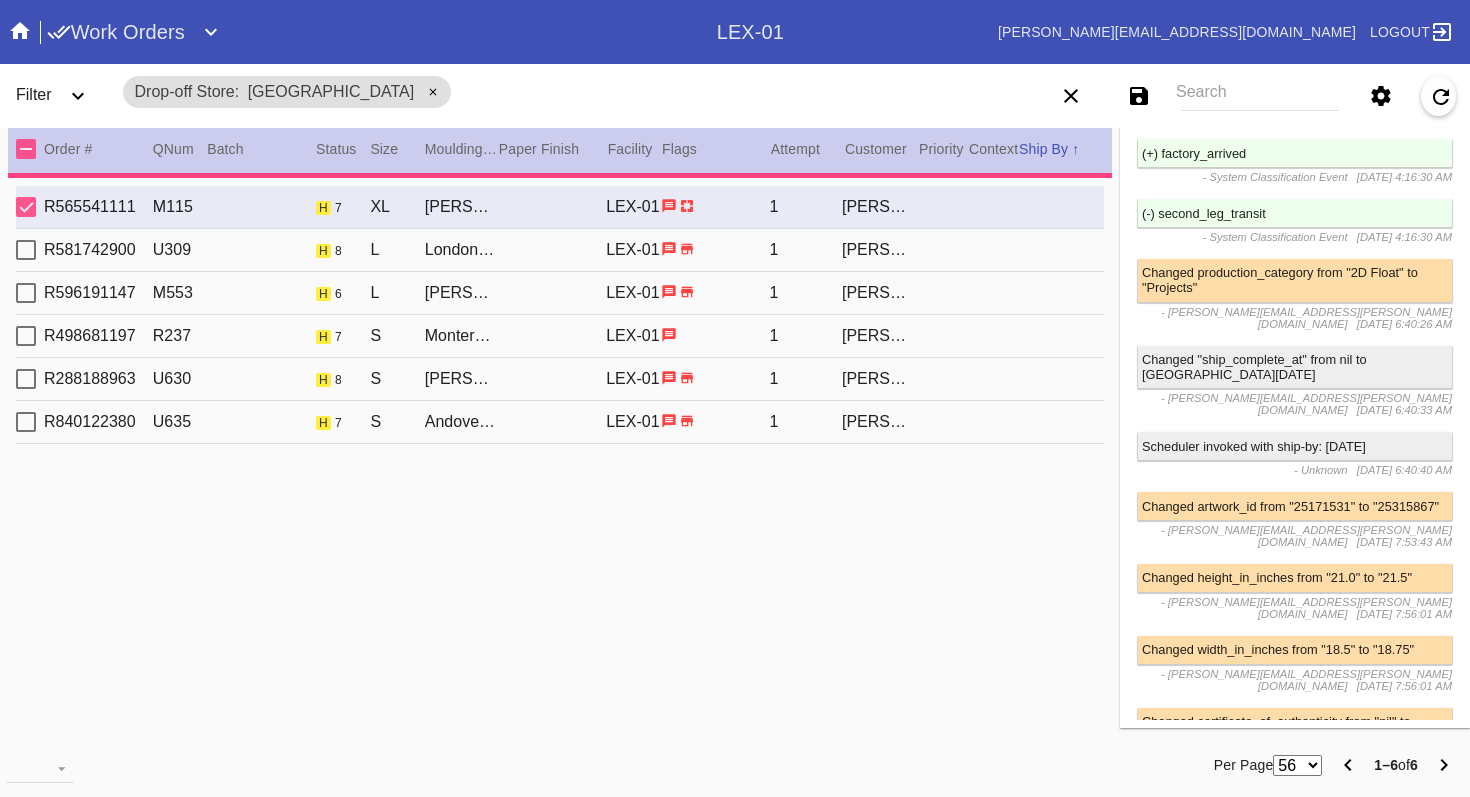 click at bounding box center (433, 93) 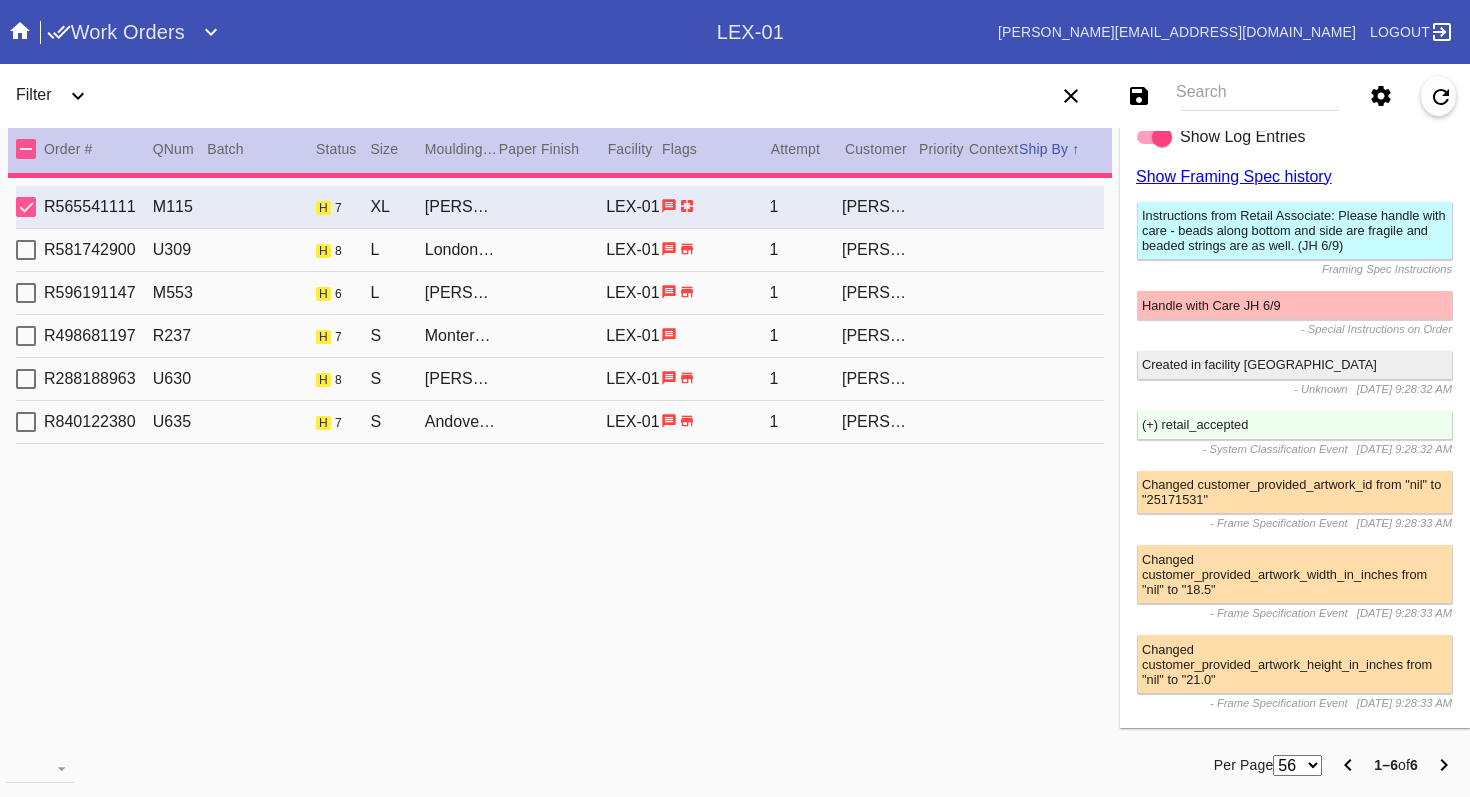 scroll, scrollTop: 0, scrollLeft: 0, axis: both 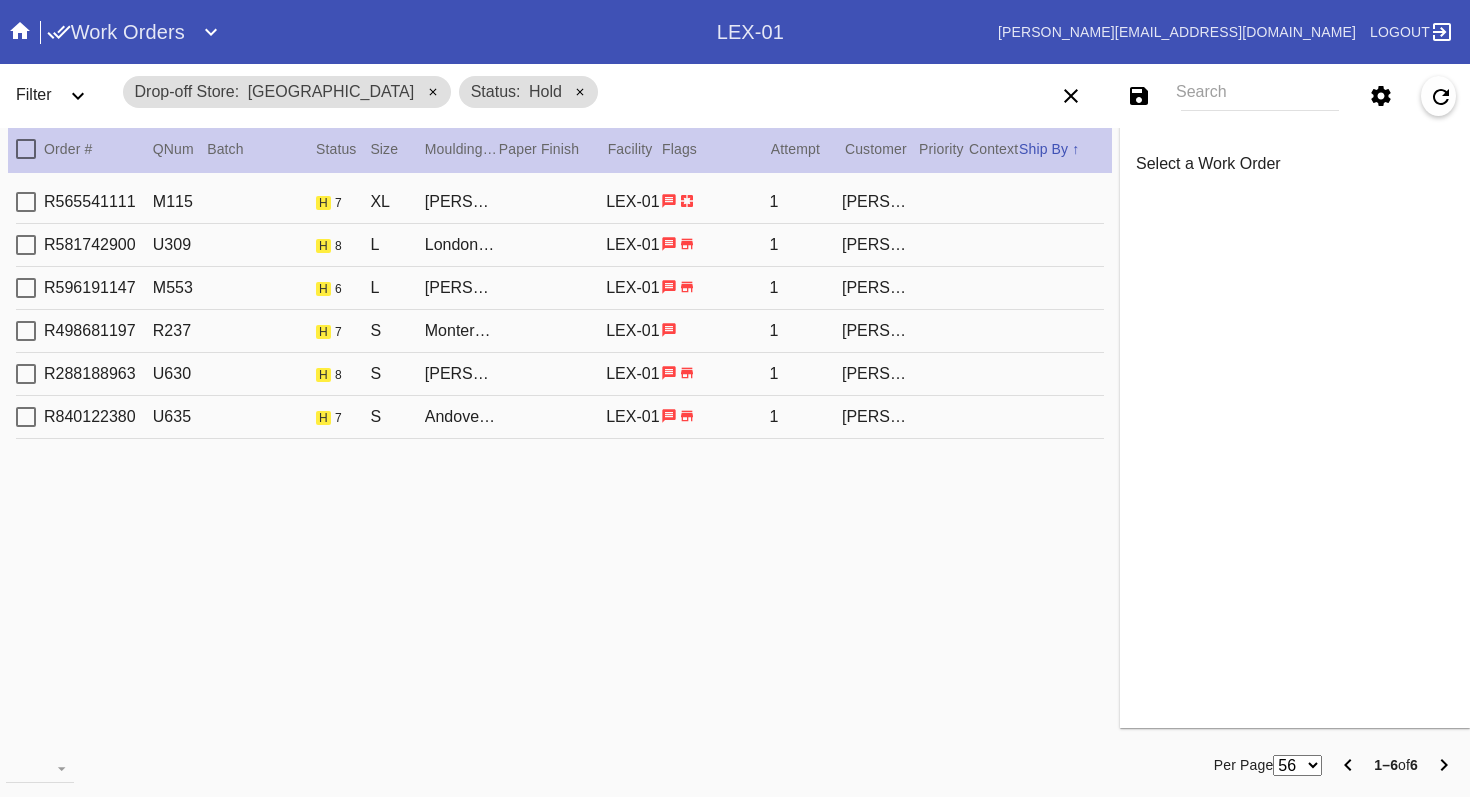 click on "R565541111 M115 h   7 XL Mercer Slim (Deep) / White LEX-01 1 Ben Lipchin" at bounding box center [560, 202] 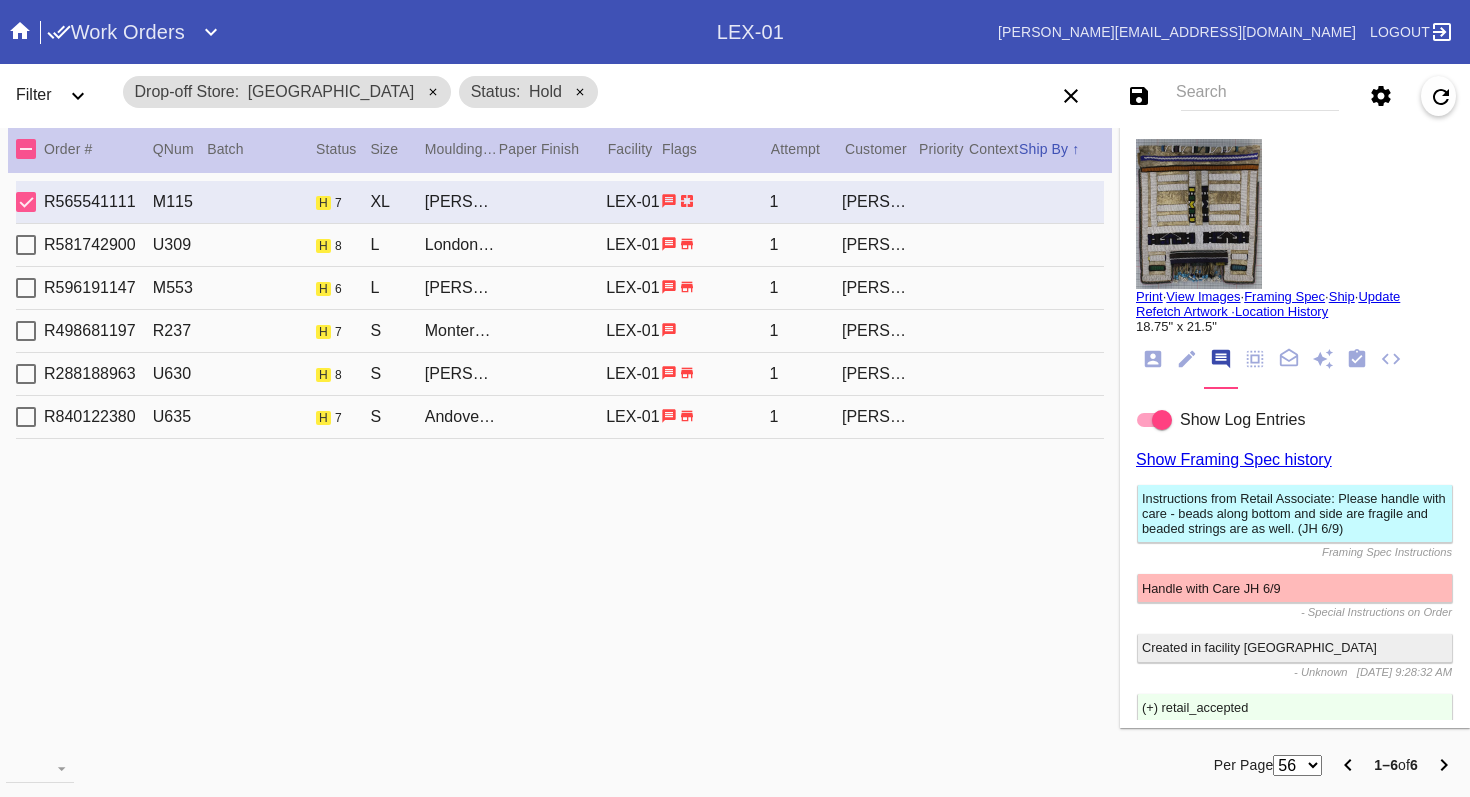 click 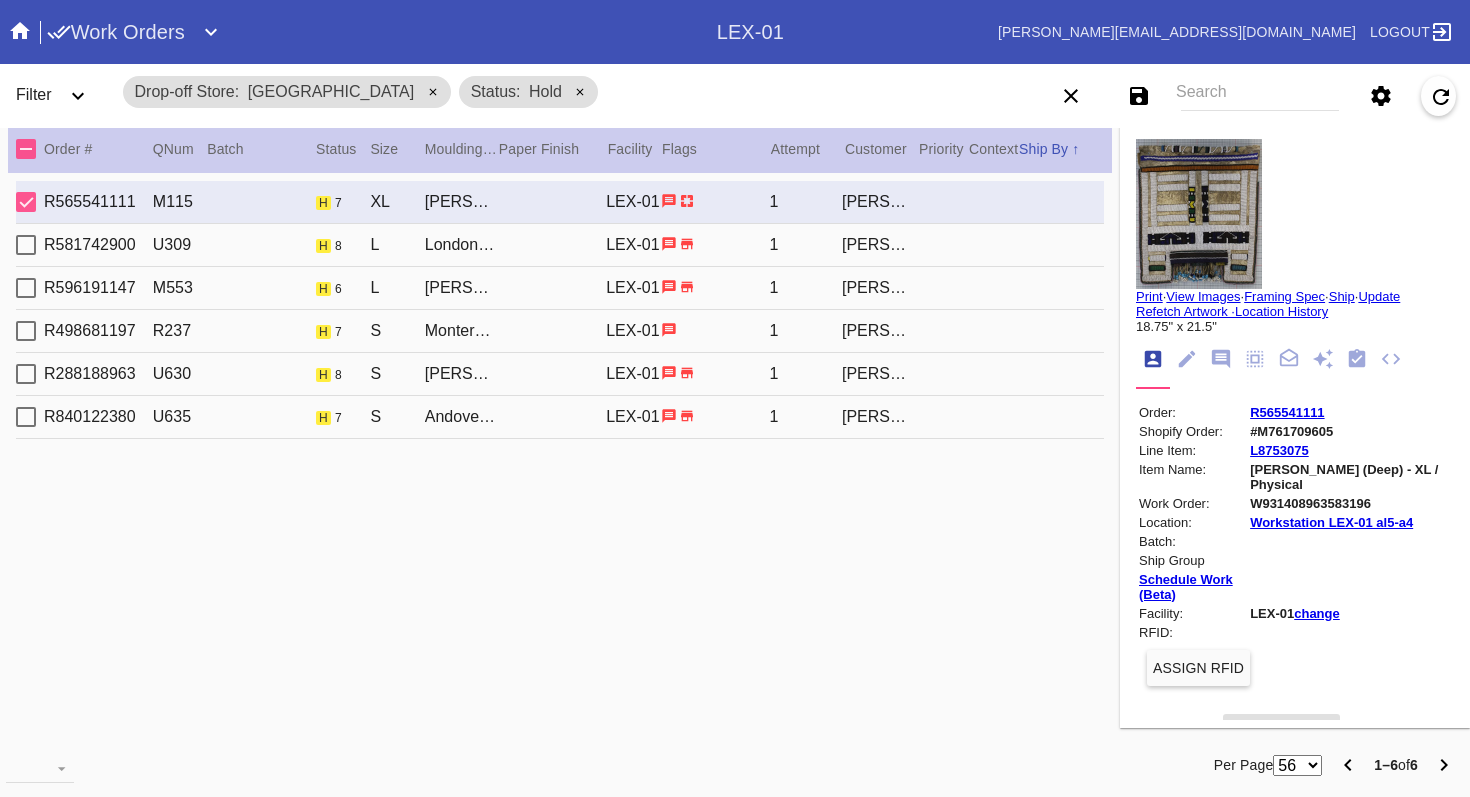click on "R565541111" at bounding box center [1287, 412] 